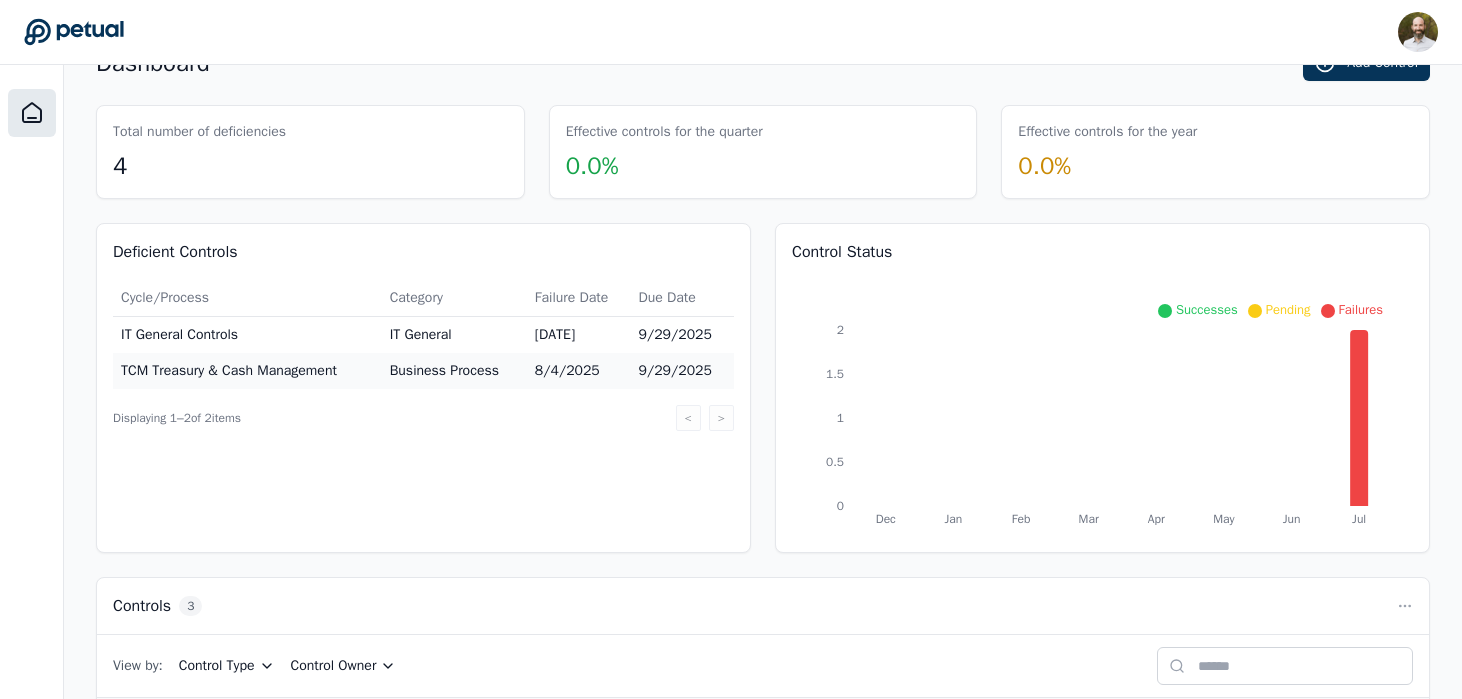 scroll, scrollTop: 0, scrollLeft: 0, axis: both 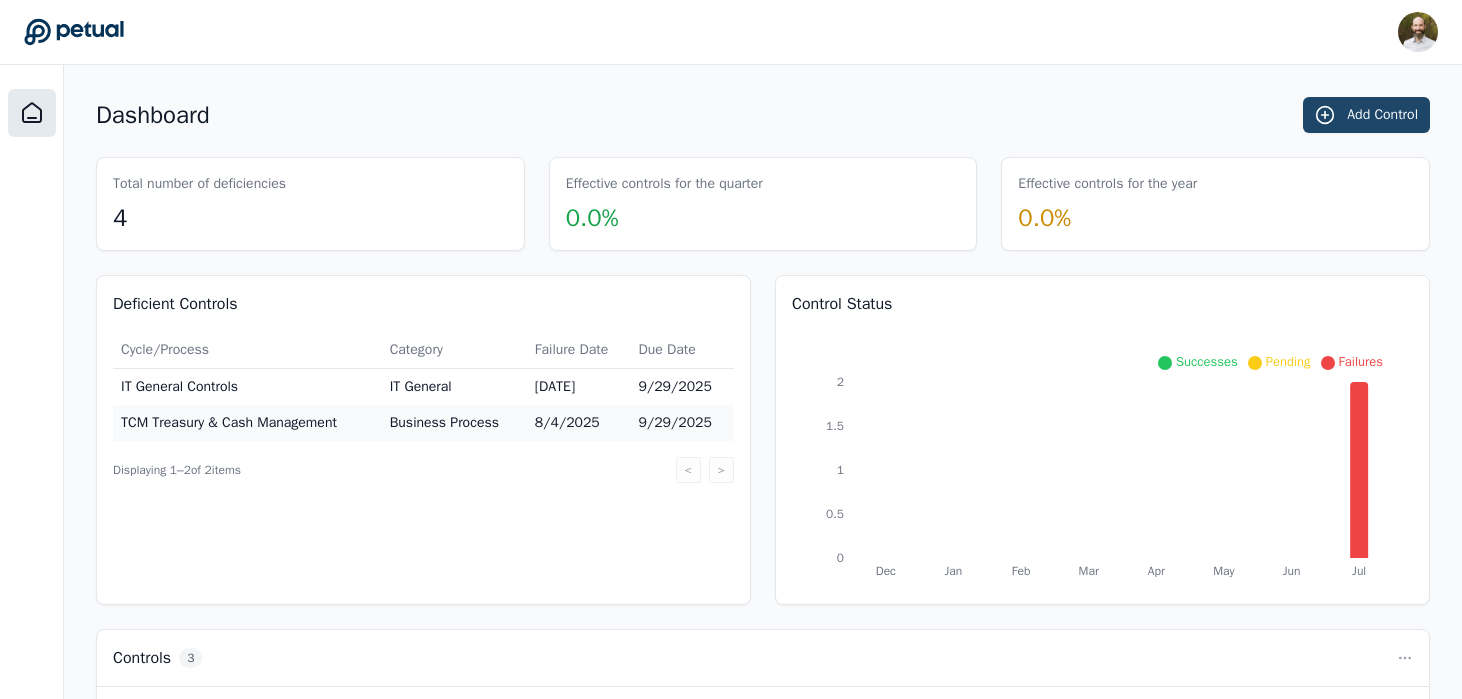 click on "Add Control" at bounding box center (1366, 115) 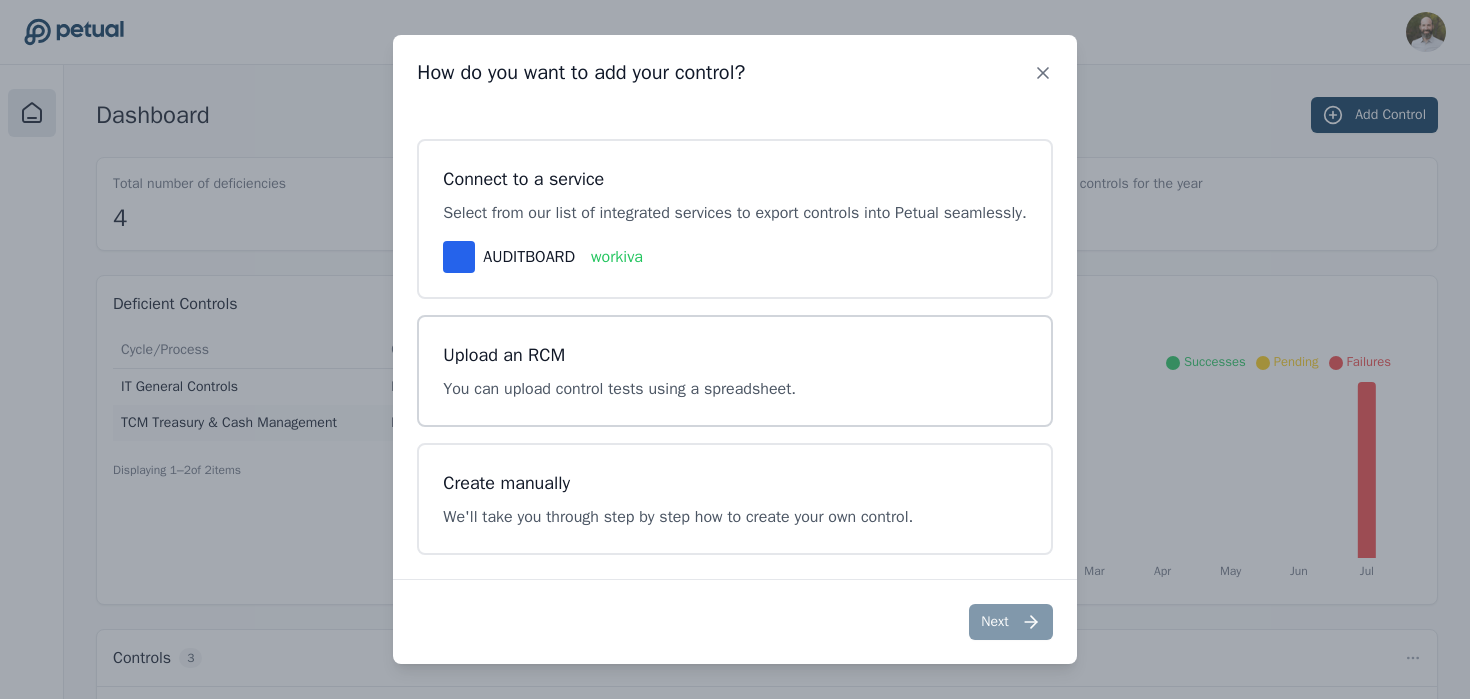 click on "You can upload control tests using a spreadsheet." at bounding box center [619, 389] 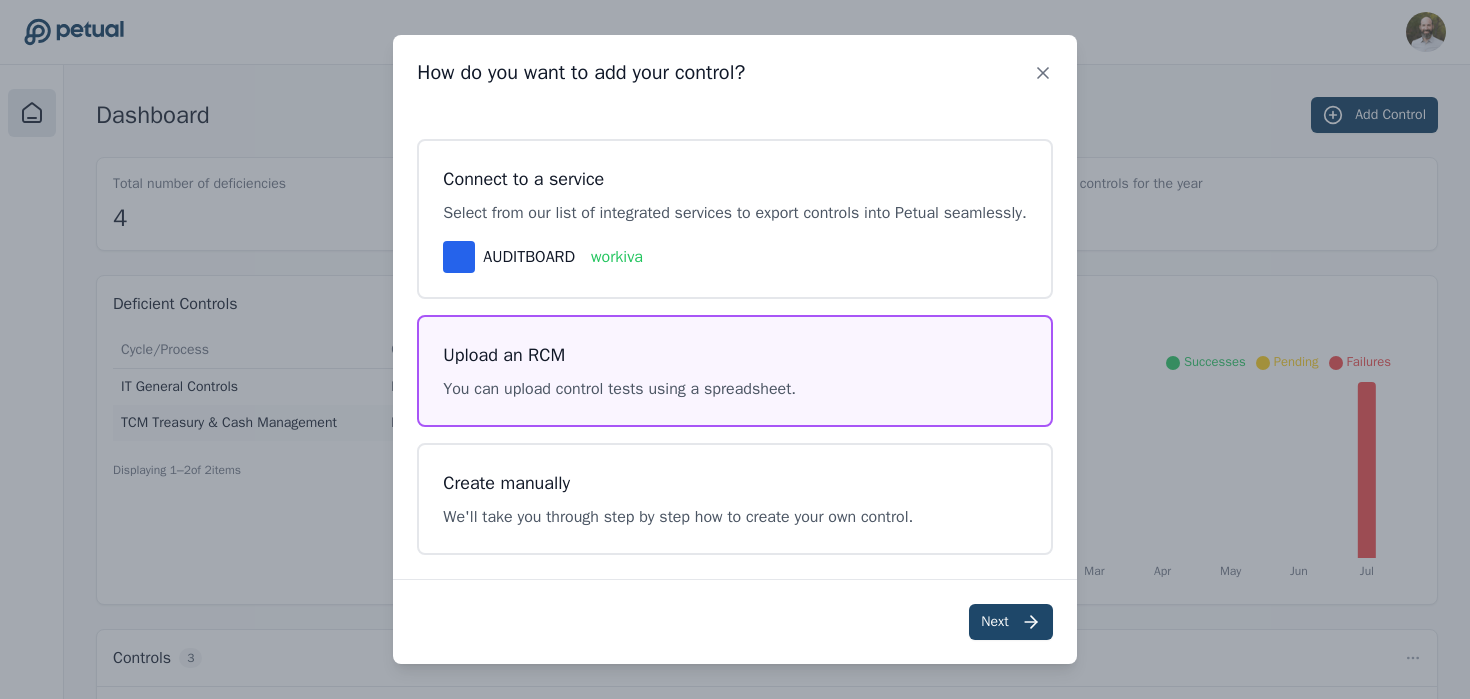 click on "Next" at bounding box center [1010, 622] 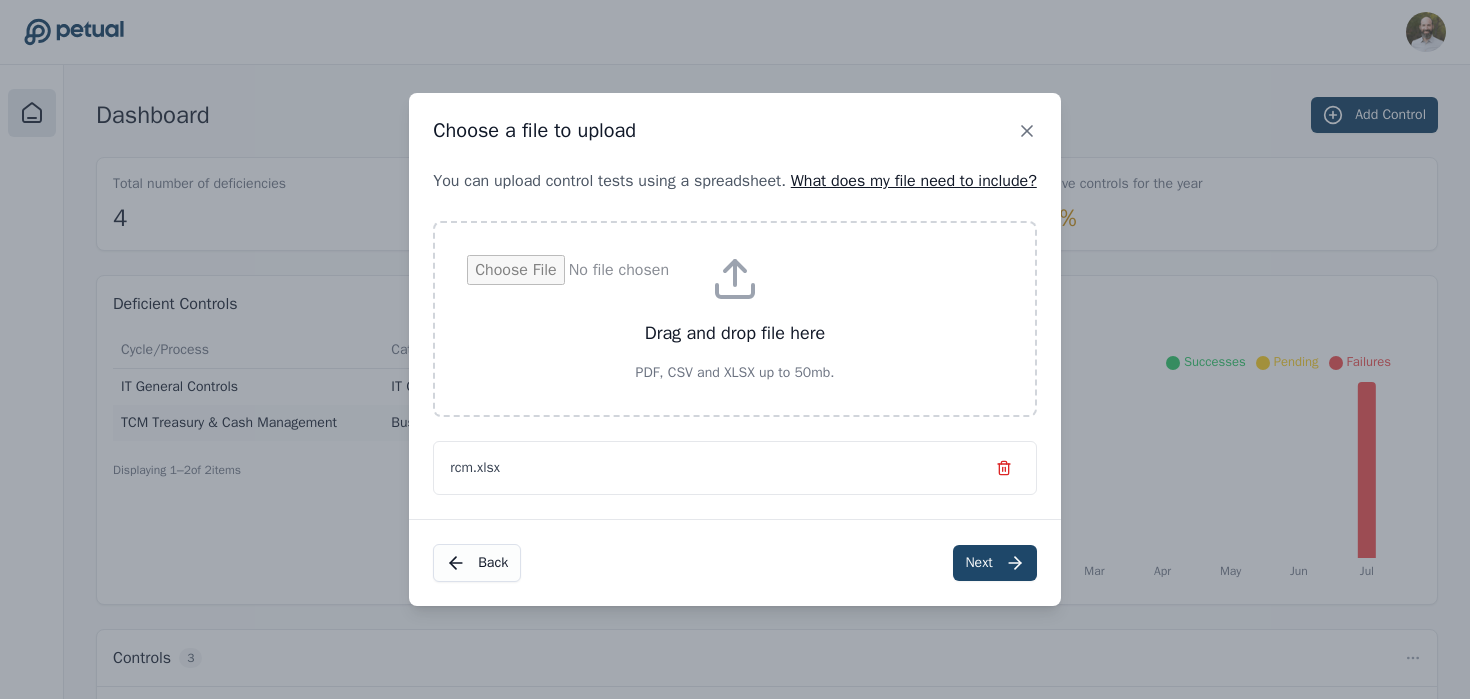 click on "Next" at bounding box center [994, 563] 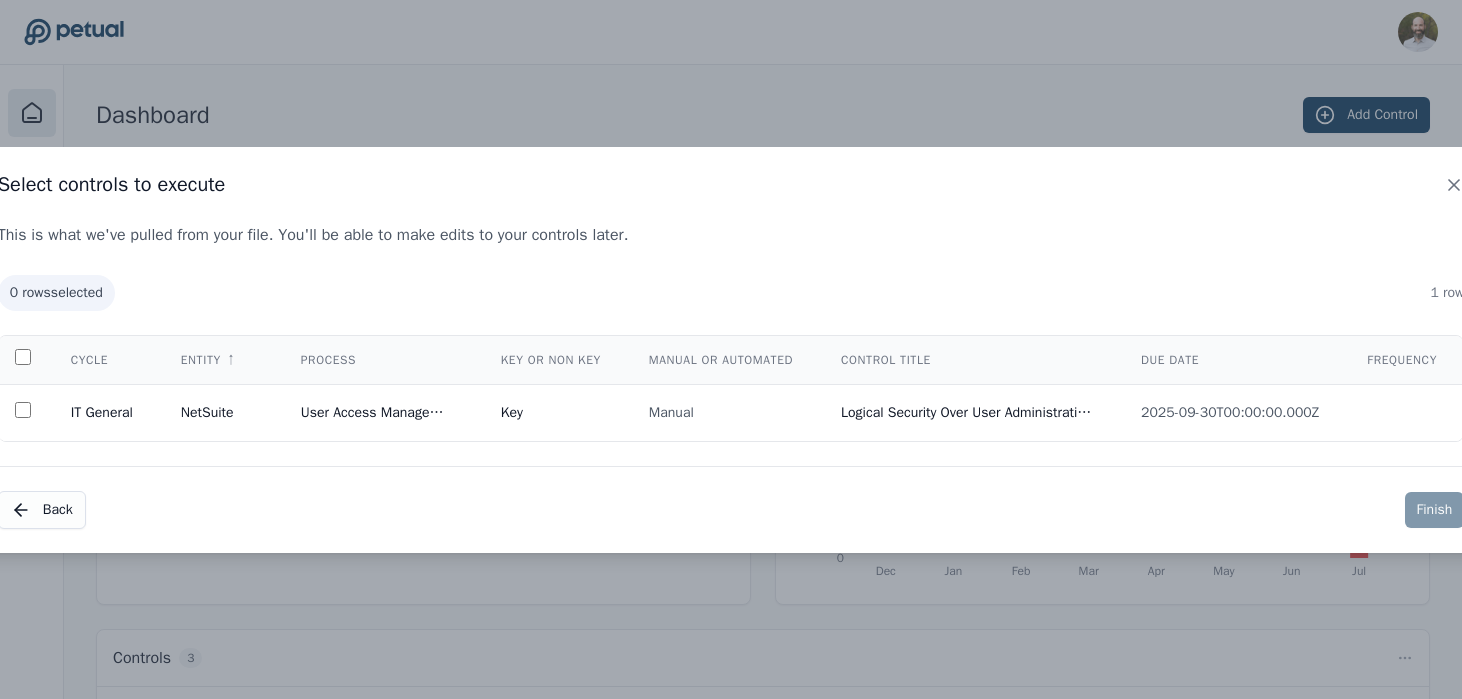 click on "0   rows  selected 1   row Cycle Entity ↑ Process Key or Non Key Manual or Automated Control Title Due Date Frequency IT General NetSuite User Access Management Key Manual Logical Security Over User Administration - NetSuite 2025-09-30T00:00:00.000Z" at bounding box center [731, 358] 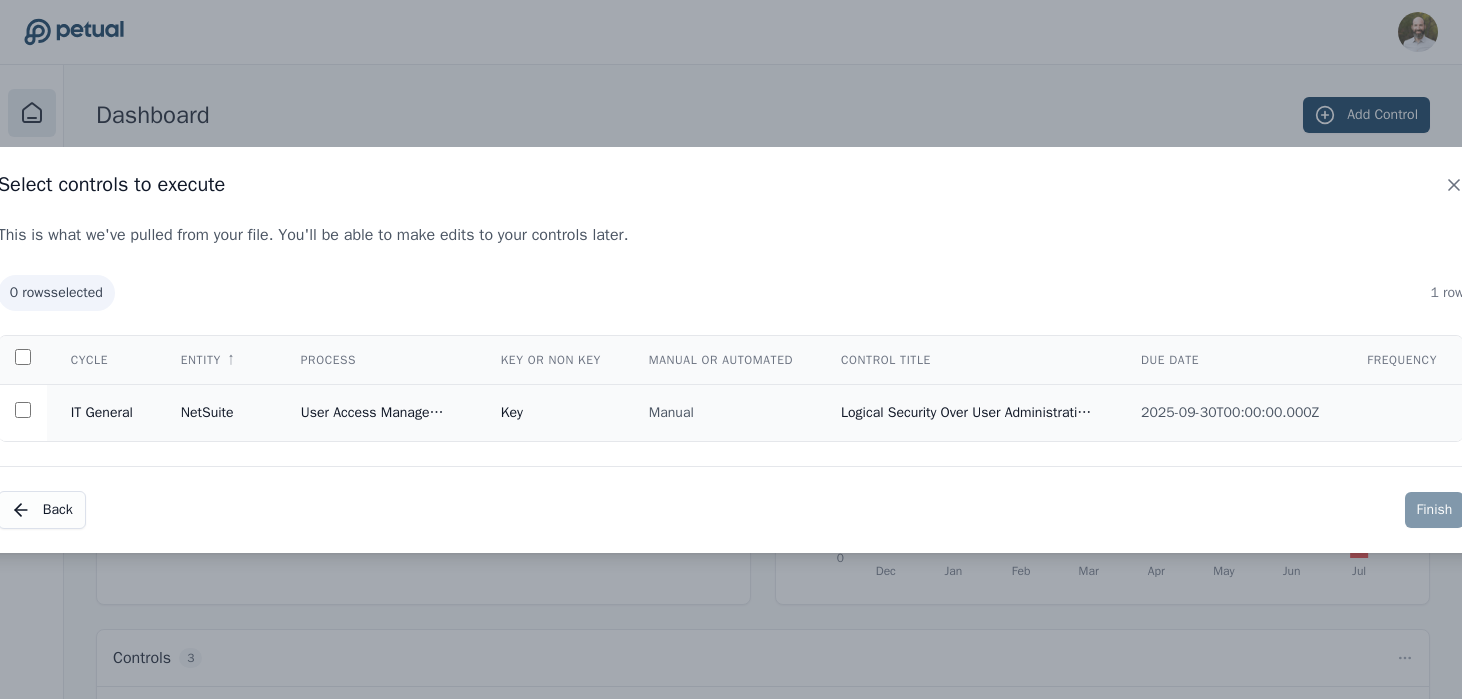 click on "Manual" at bounding box center [721, 412] 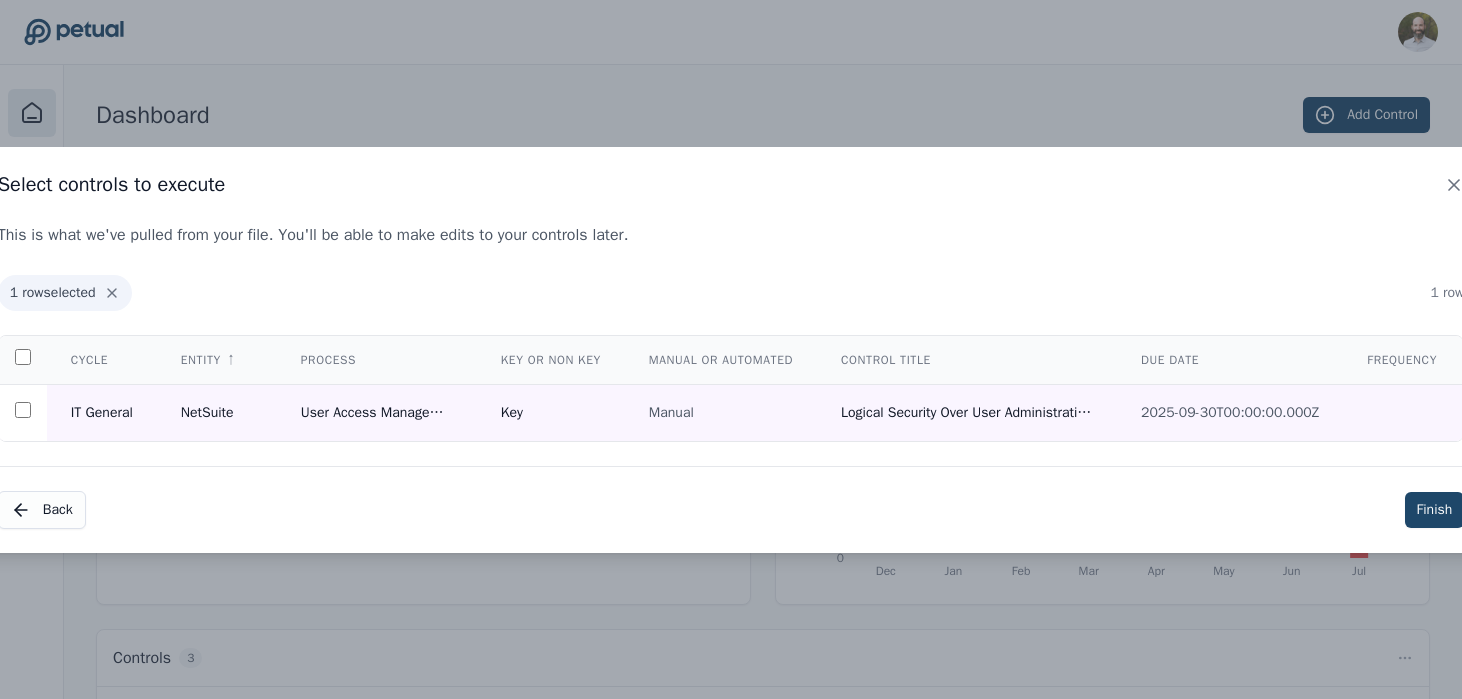 click on "Finish" at bounding box center [1435, 510] 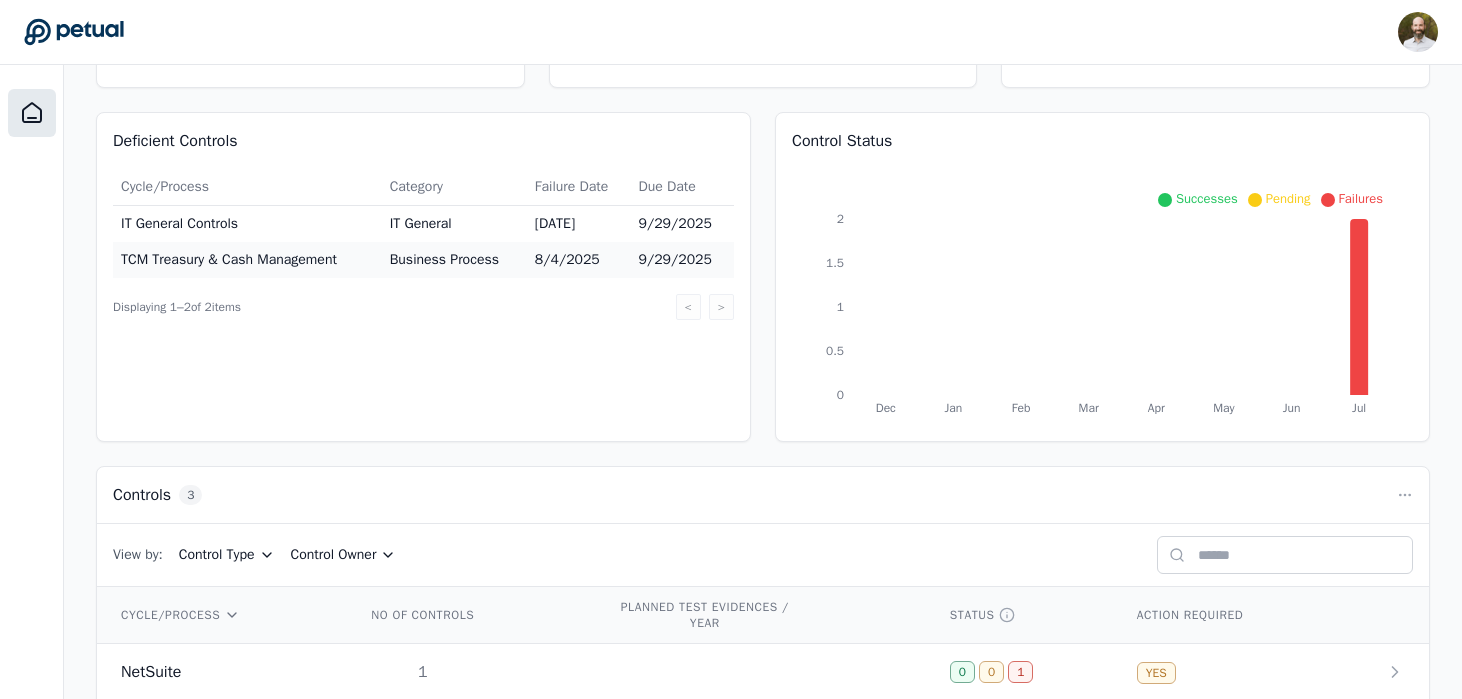 scroll, scrollTop: 312, scrollLeft: 0, axis: vertical 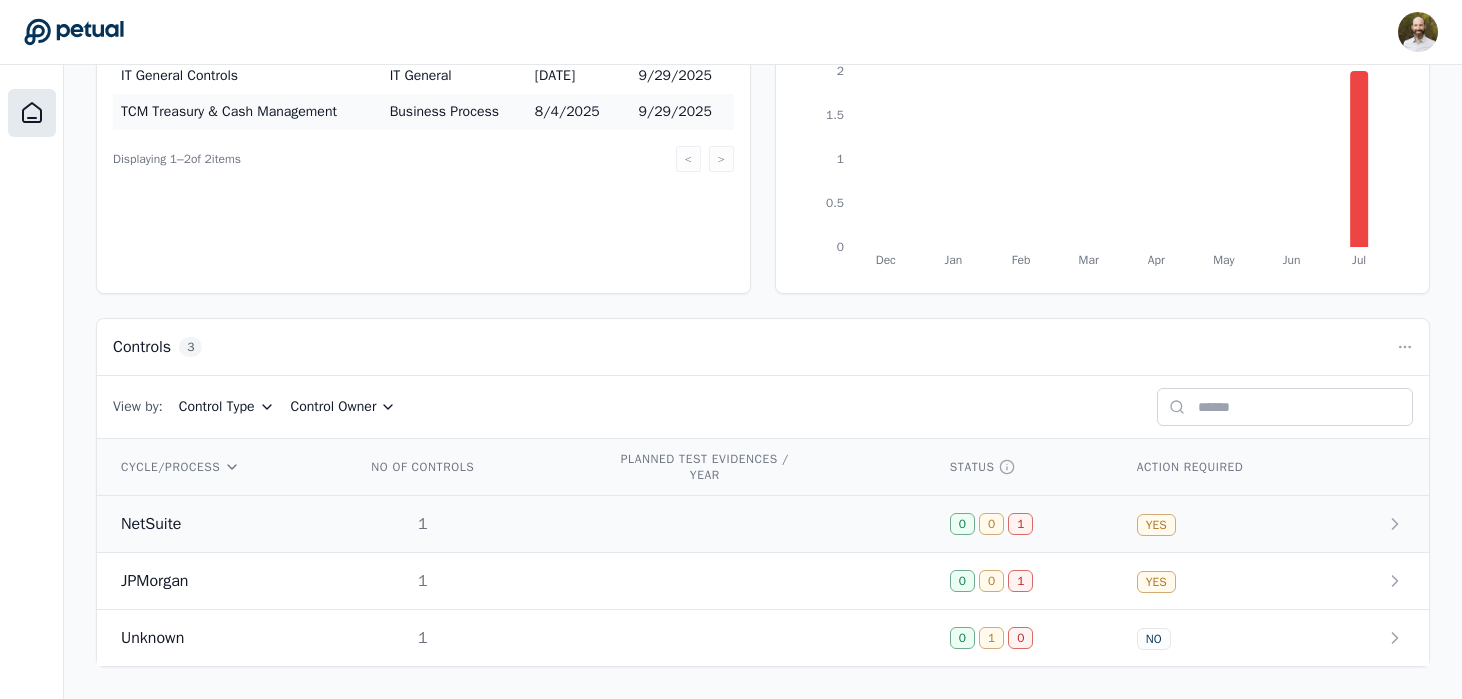 click on "1" at bounding box center (460, 524) 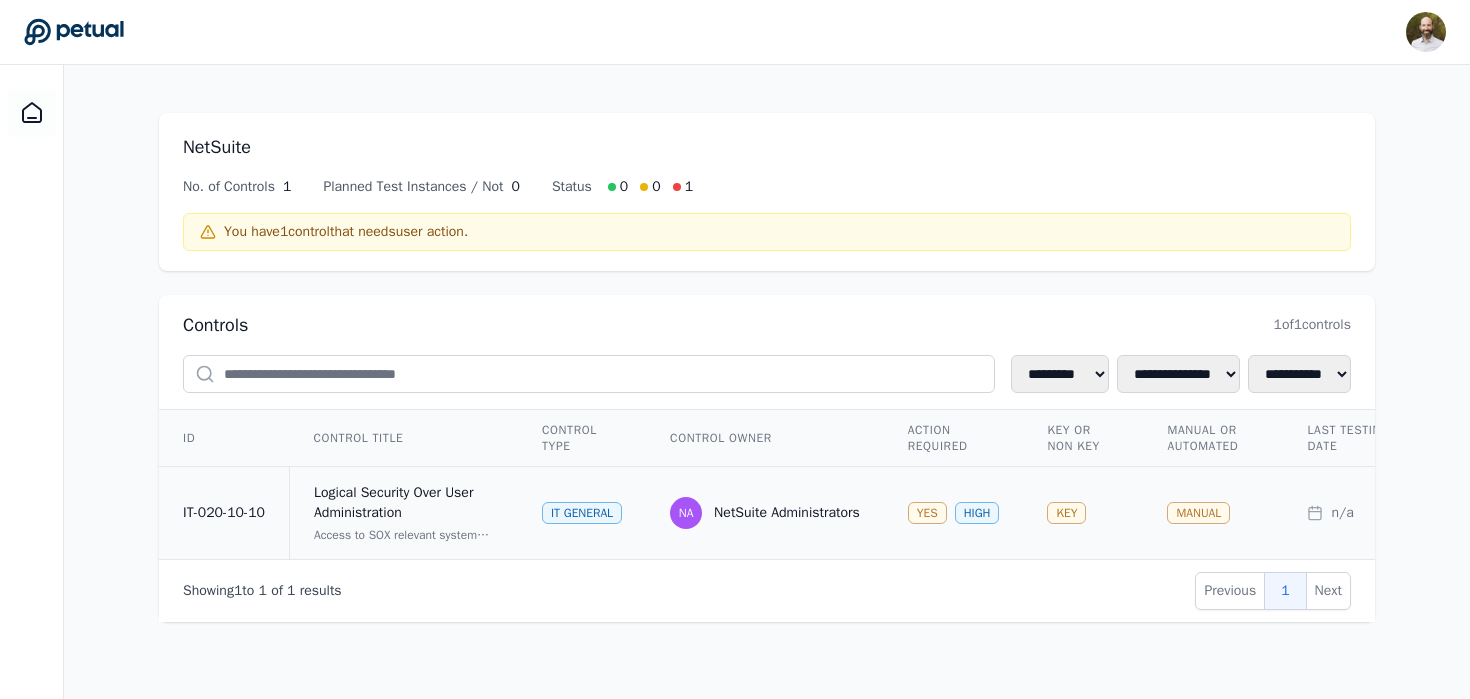 click on "NetSuite Administrators" at bounding box center [787, 513] 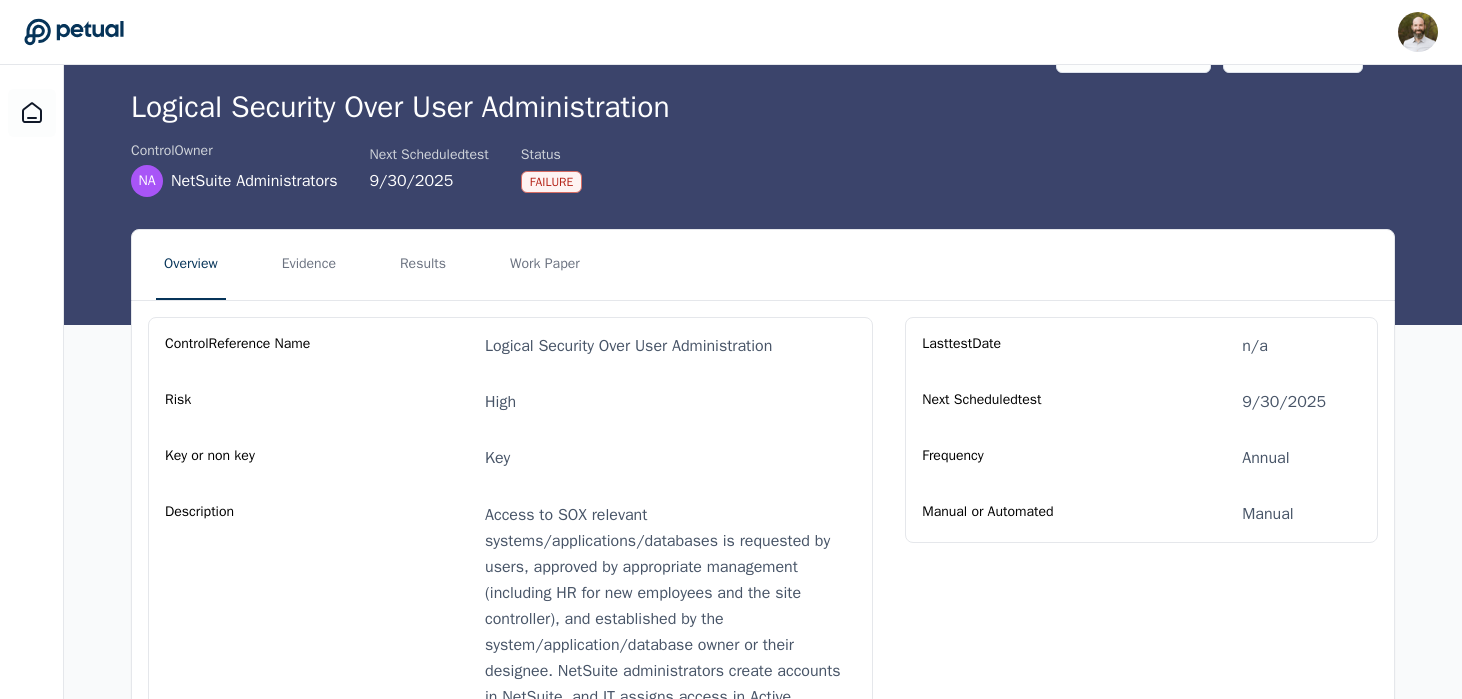 scroll, scrollTop: 0, scrollLeft: 0, axis: both 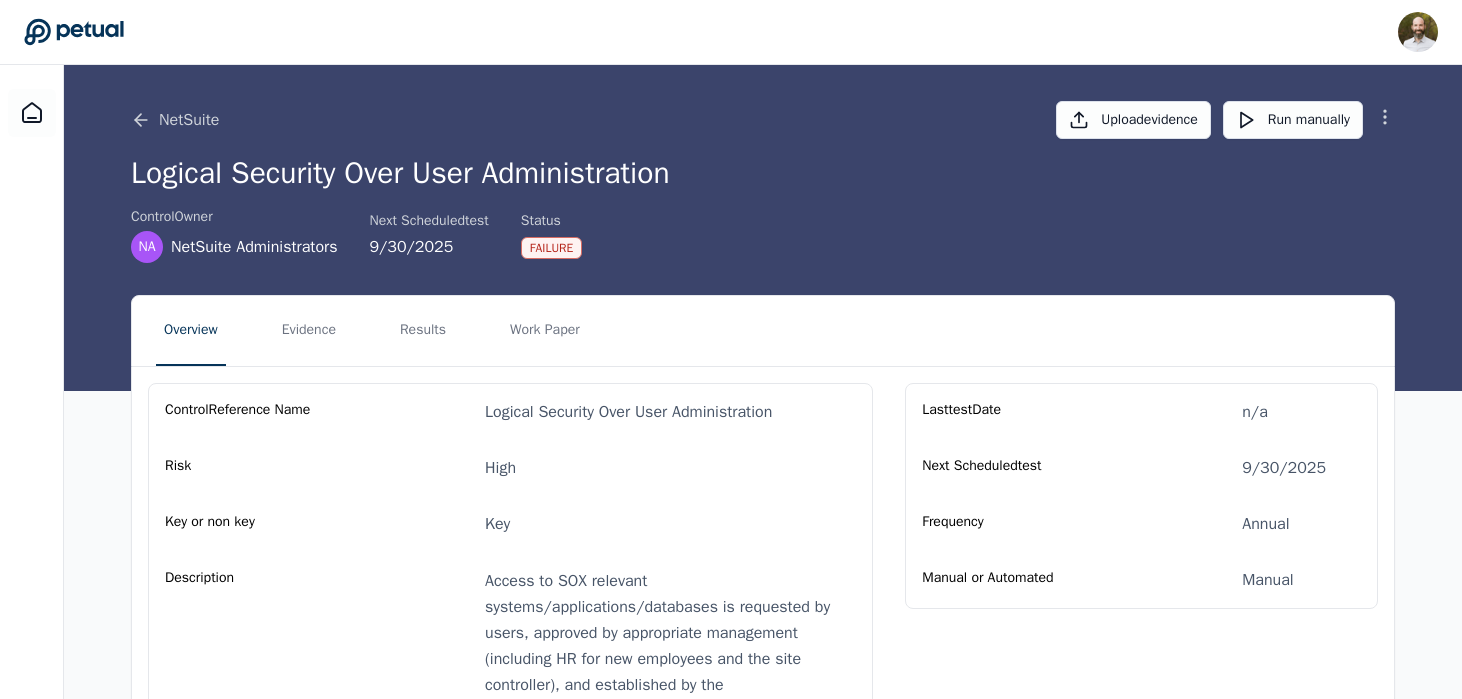 click 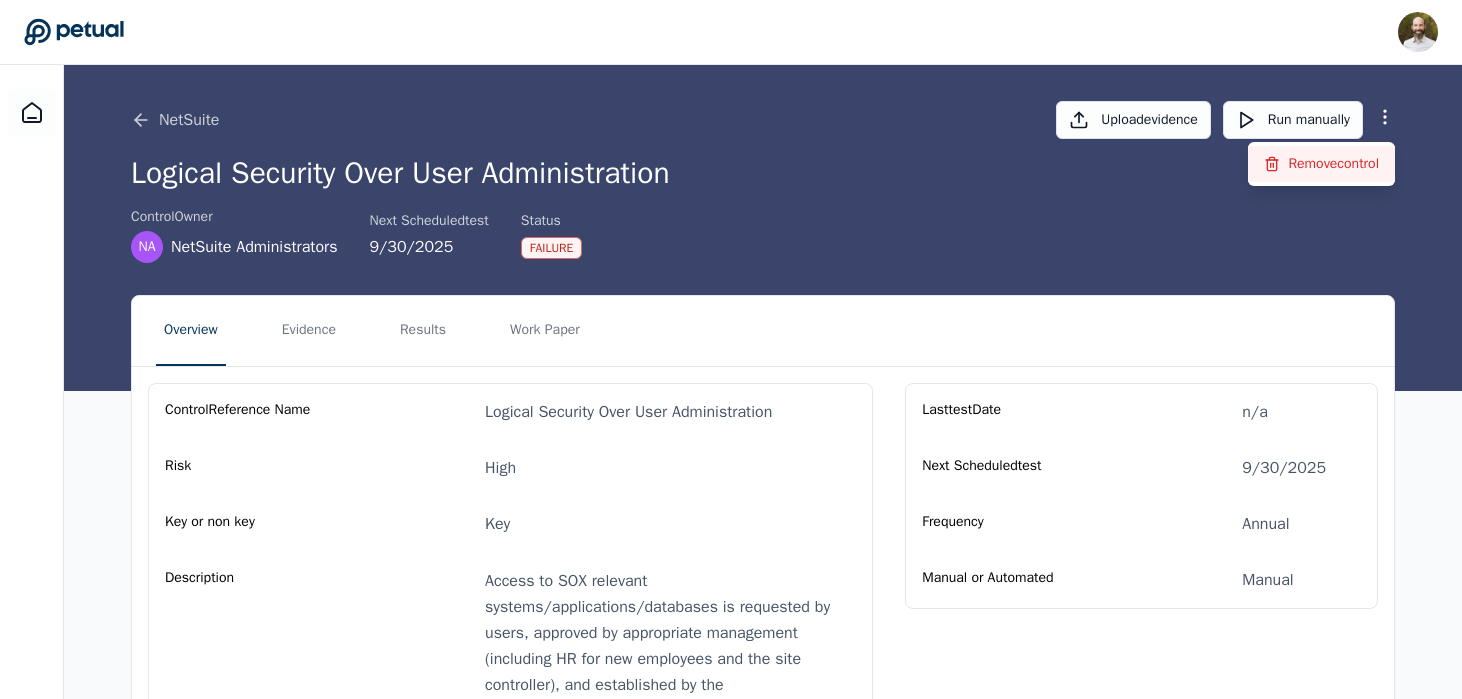 click on "Remove  control" at bounding box center [1321, 164] 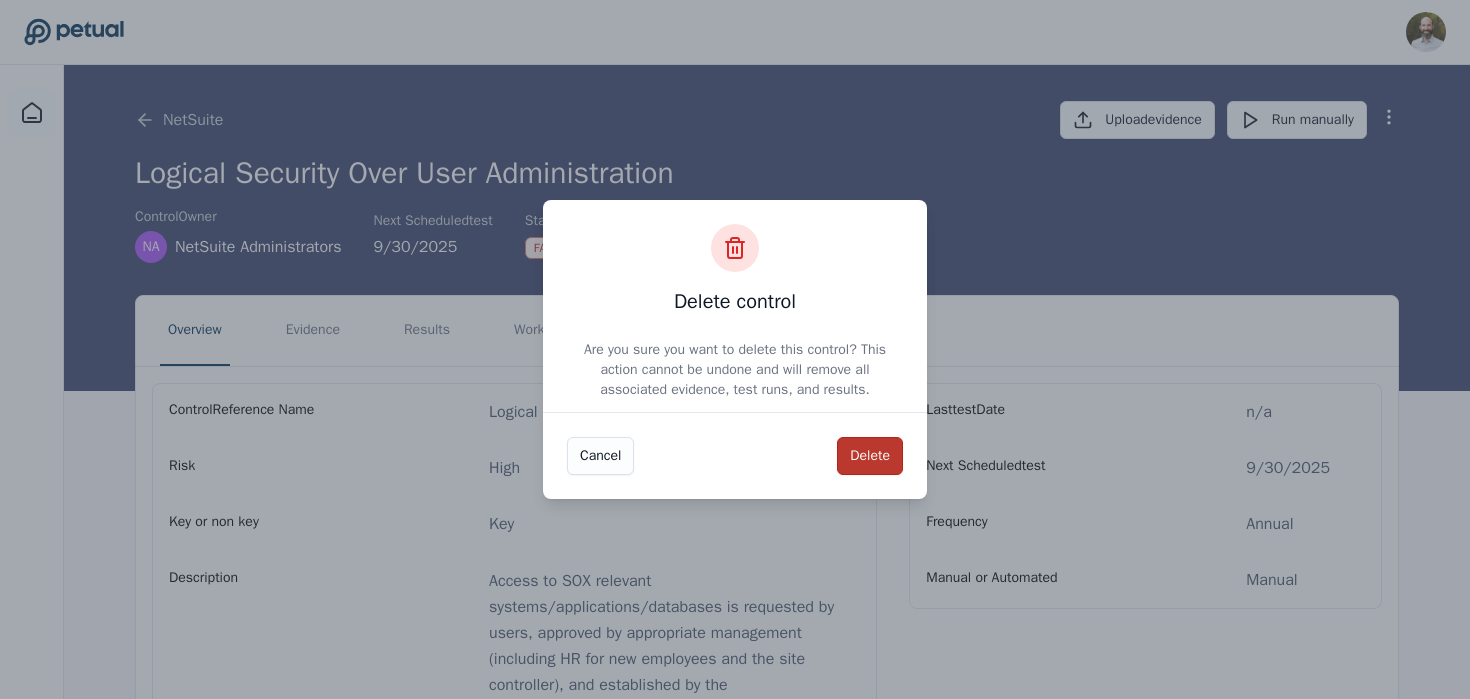 click on "Delete" at bounding box center [870, 456] 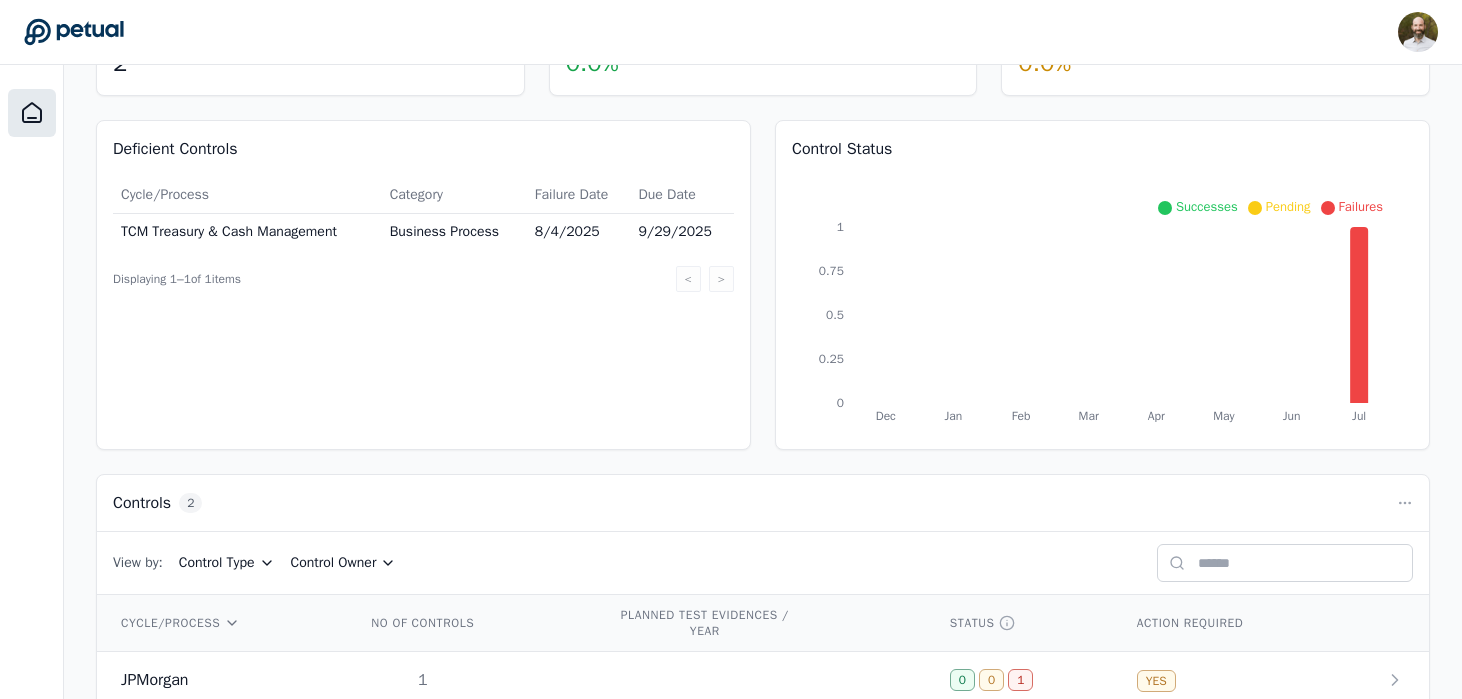 scroll, scrollTop: 0, scrollLeft: 0, axis: both 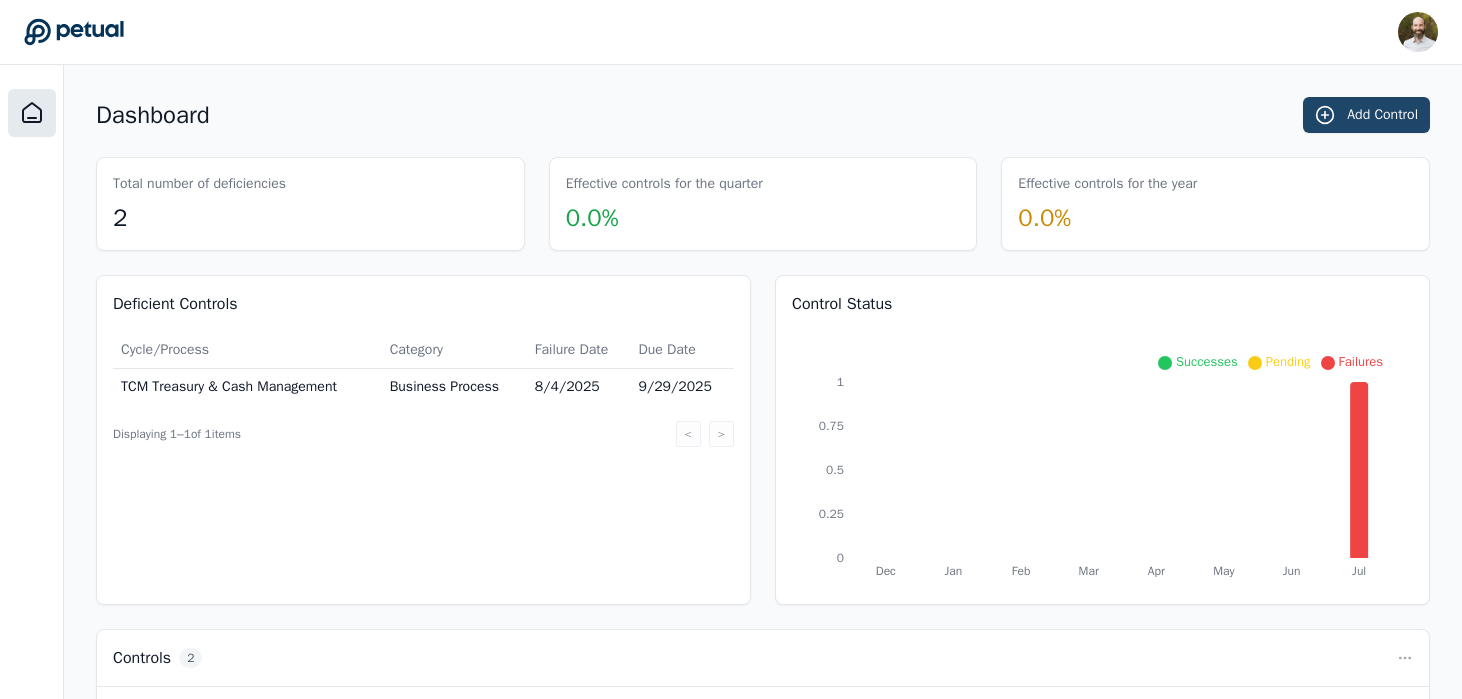 click on "Add Control" at bounding box center (1366, 115) 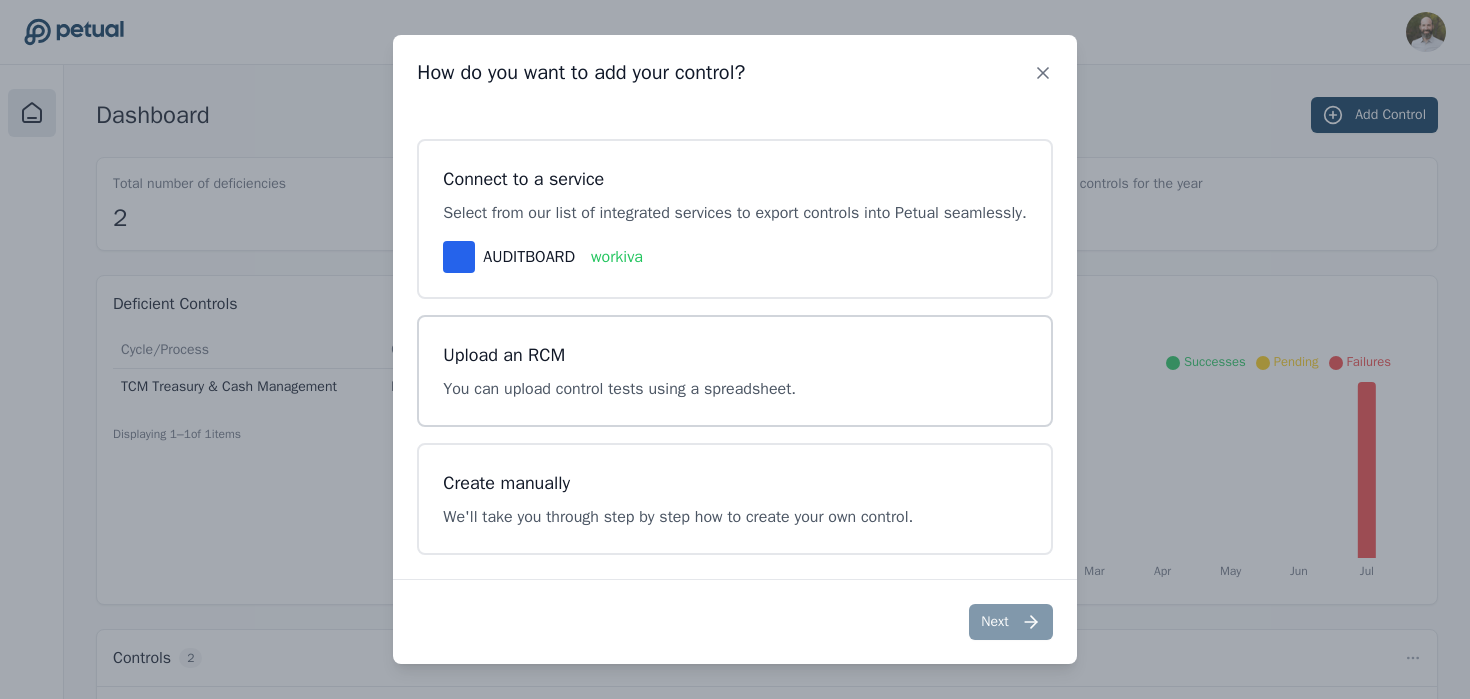 click on "Upload an RCM" at bounding box center (619, 355) 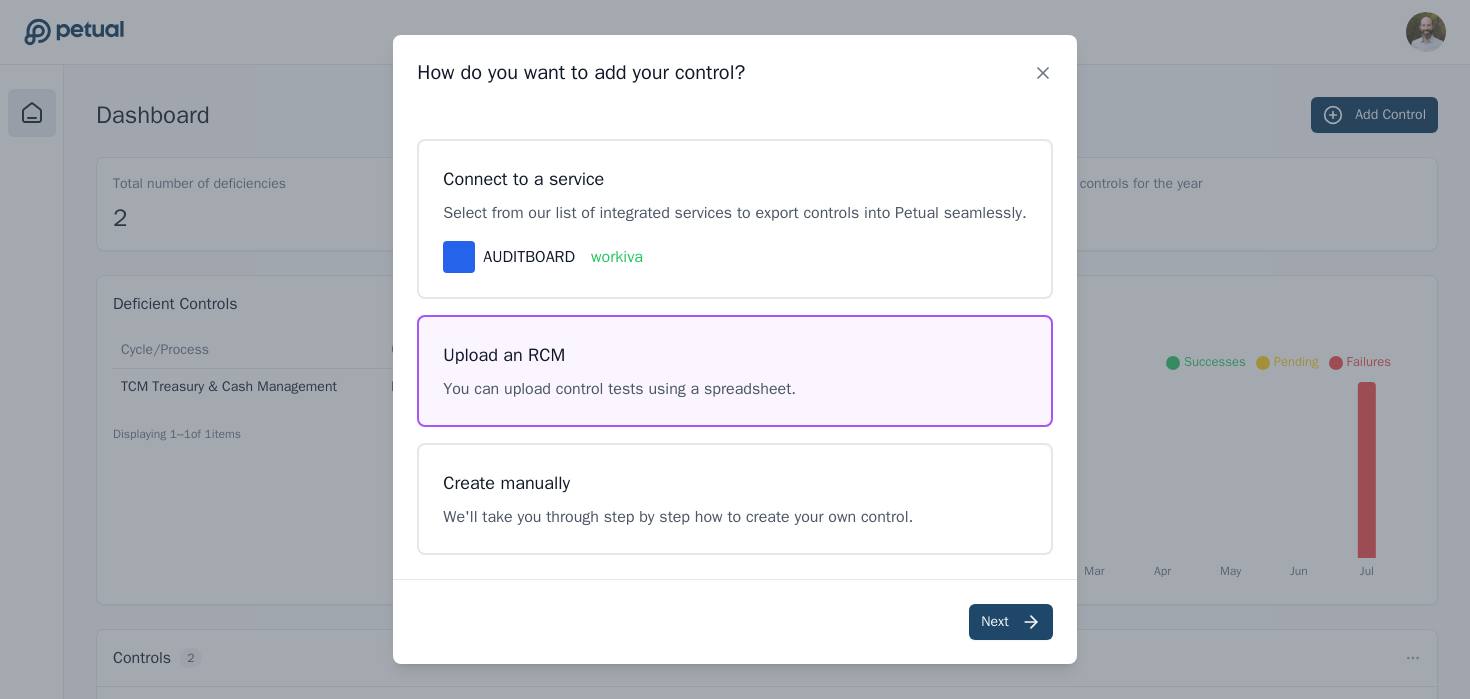 click on "Next" at bounding box center [1010, 622] 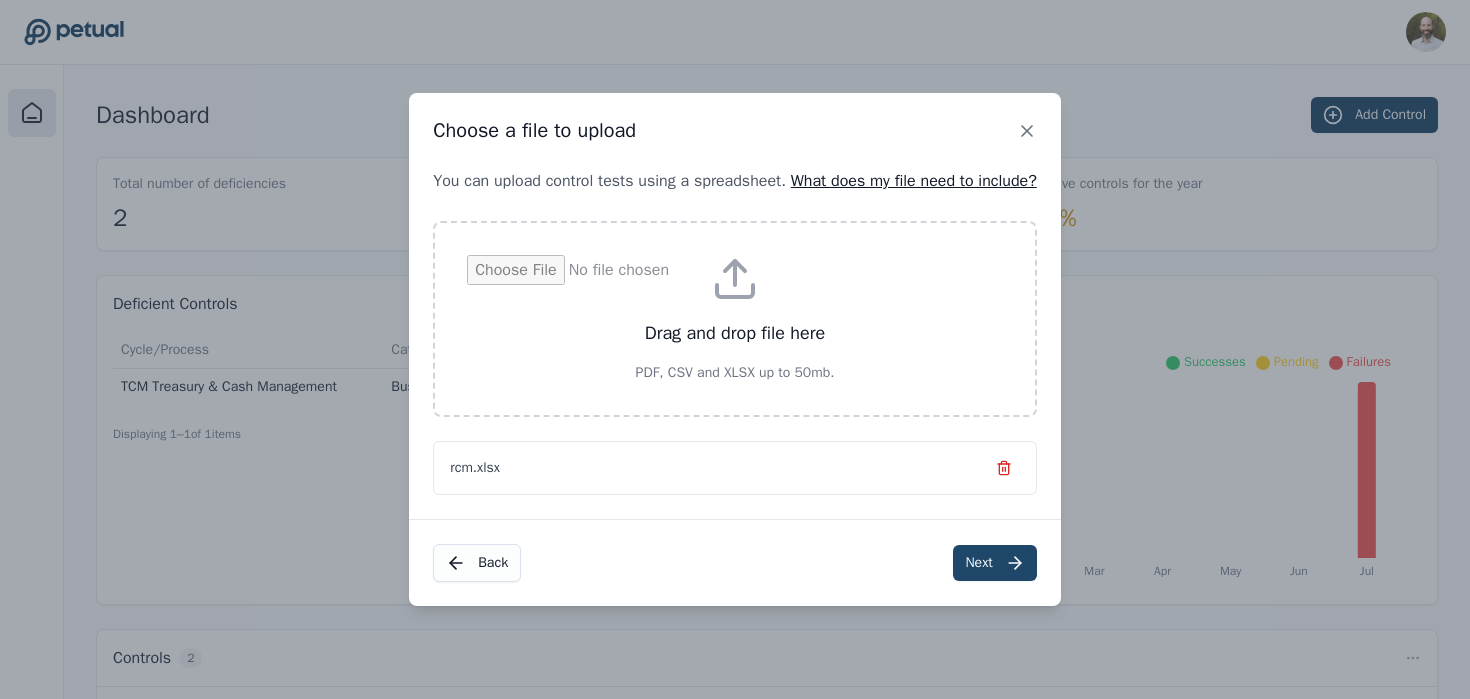 click 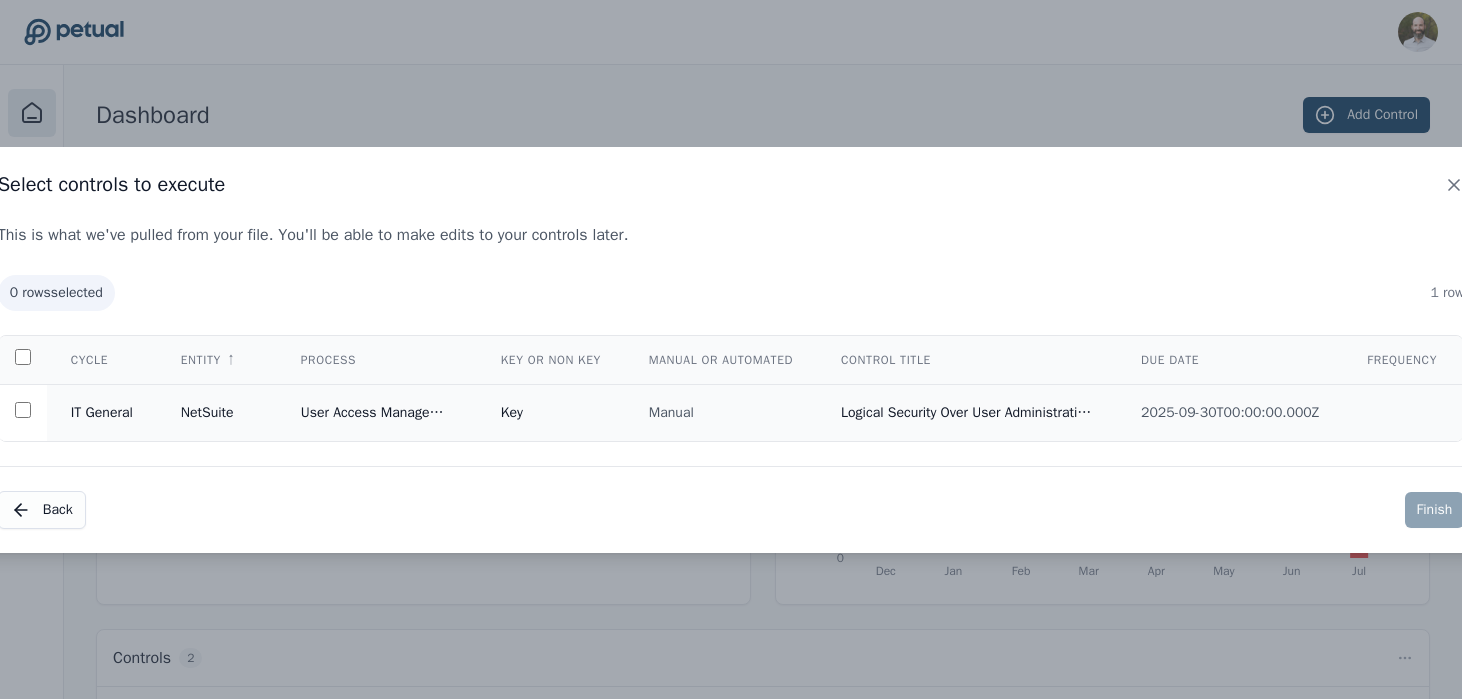 click on "Manual" at bounding box center (721, 412) 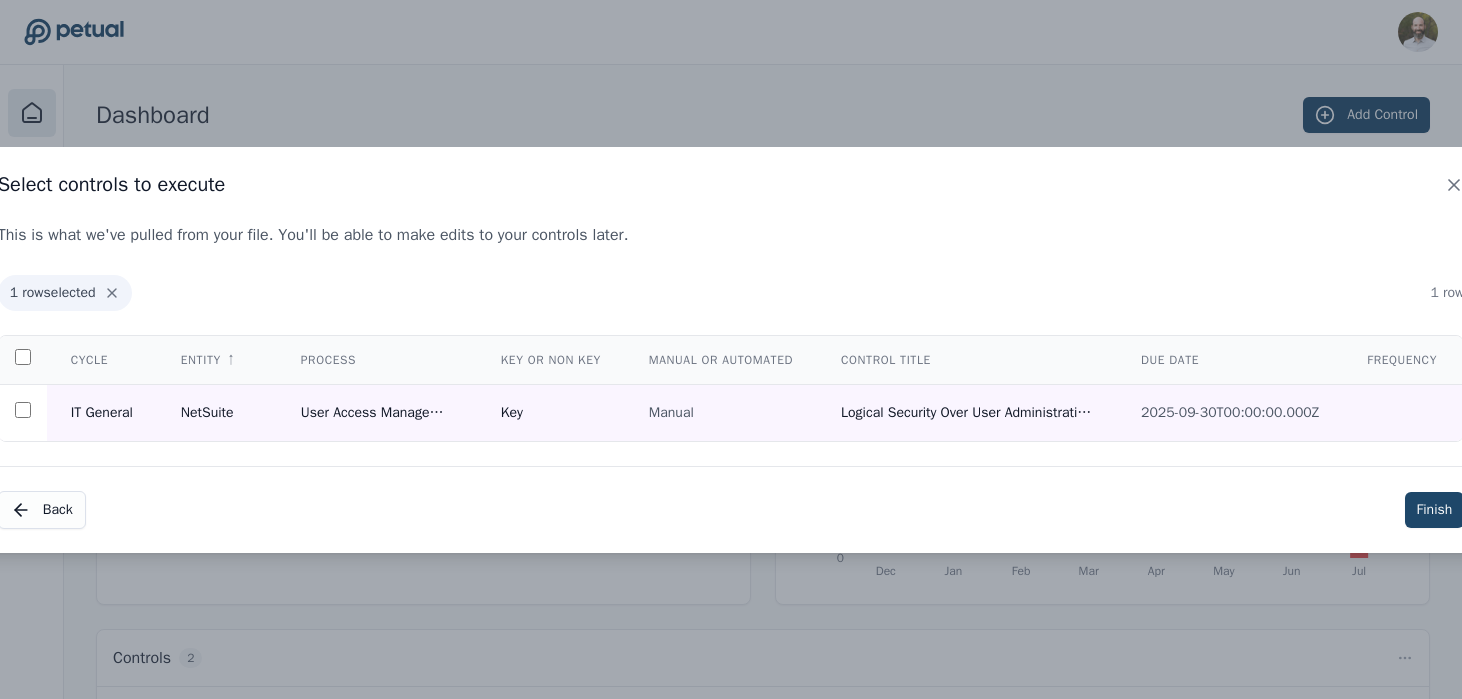 click on "Finish" at bounding box center (1435, 510) 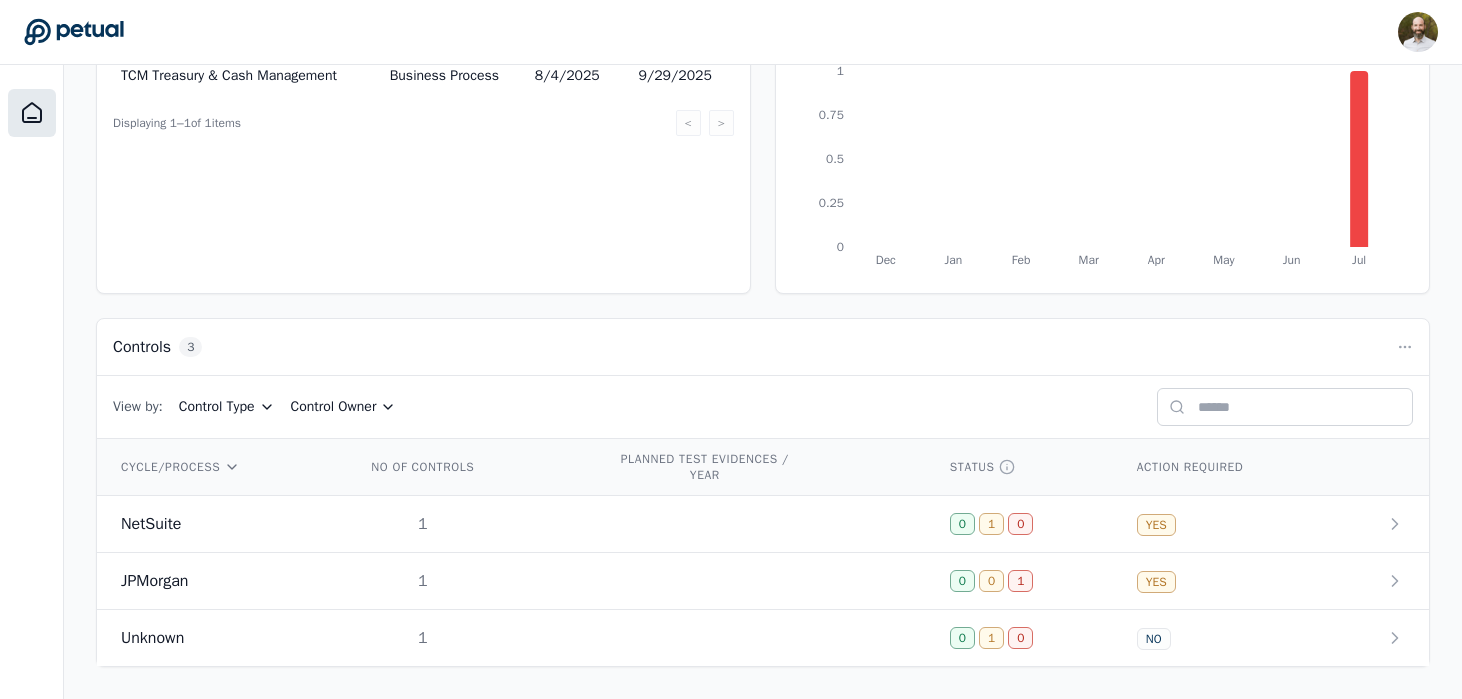 scroll, scrollTop: 312, scrollLeft: 0, axis: vertical 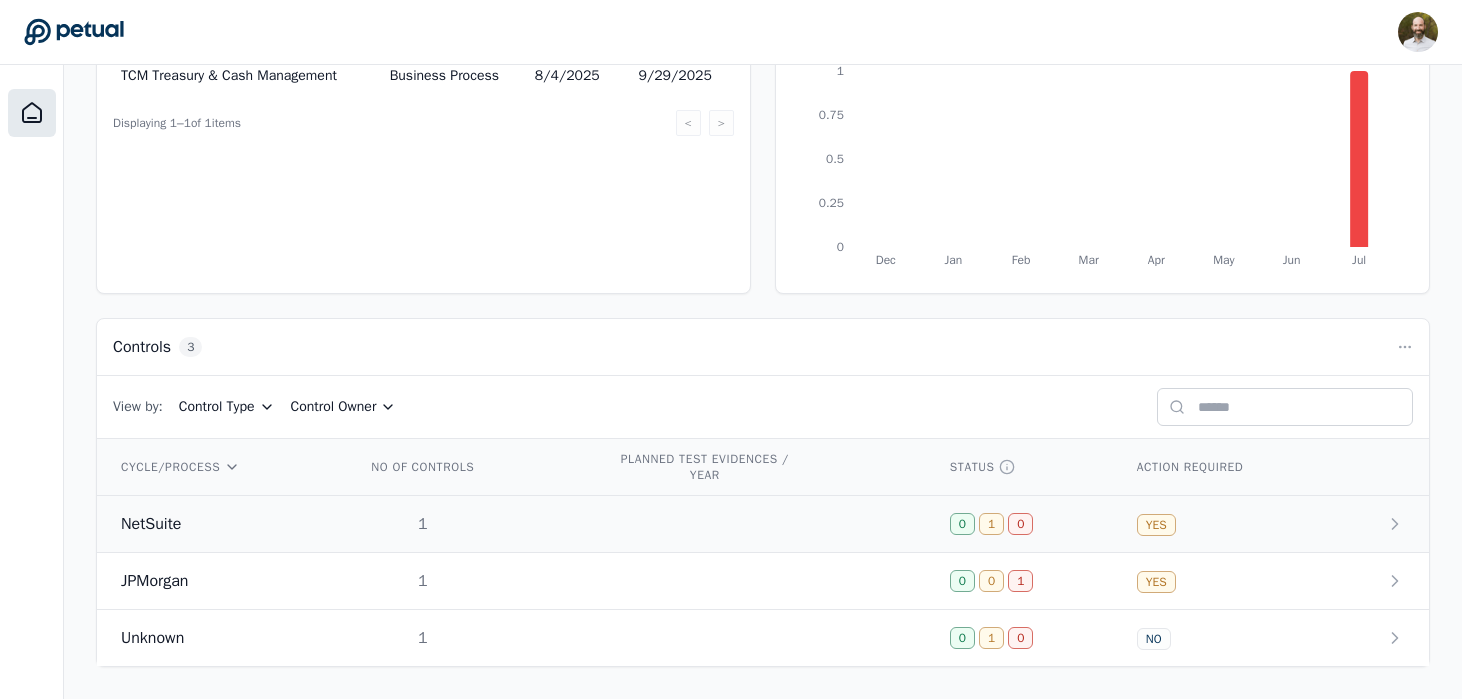 click on "1" at bounding box center (460, 524) 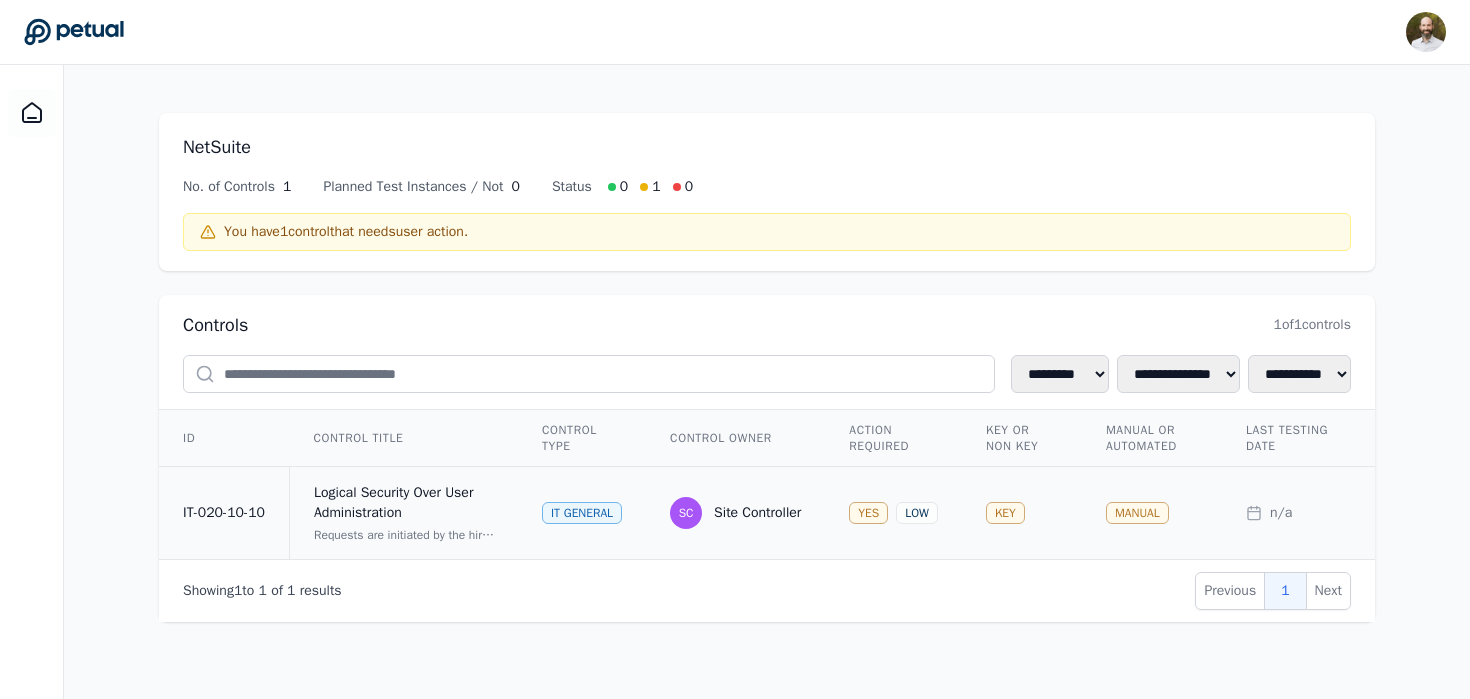 click on "Site Controller" at bounding box center [757, 513] 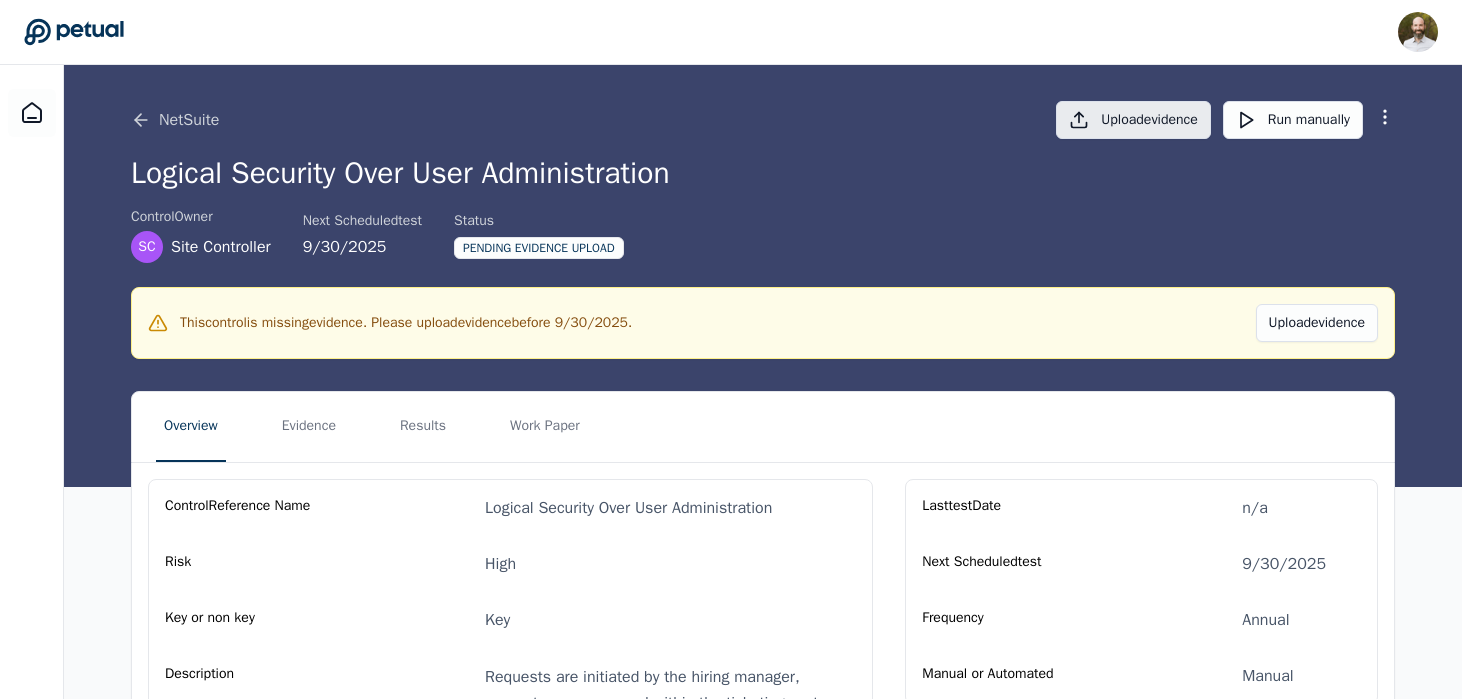 click on "Upload  evidence" at bounding box center (1133, 120) 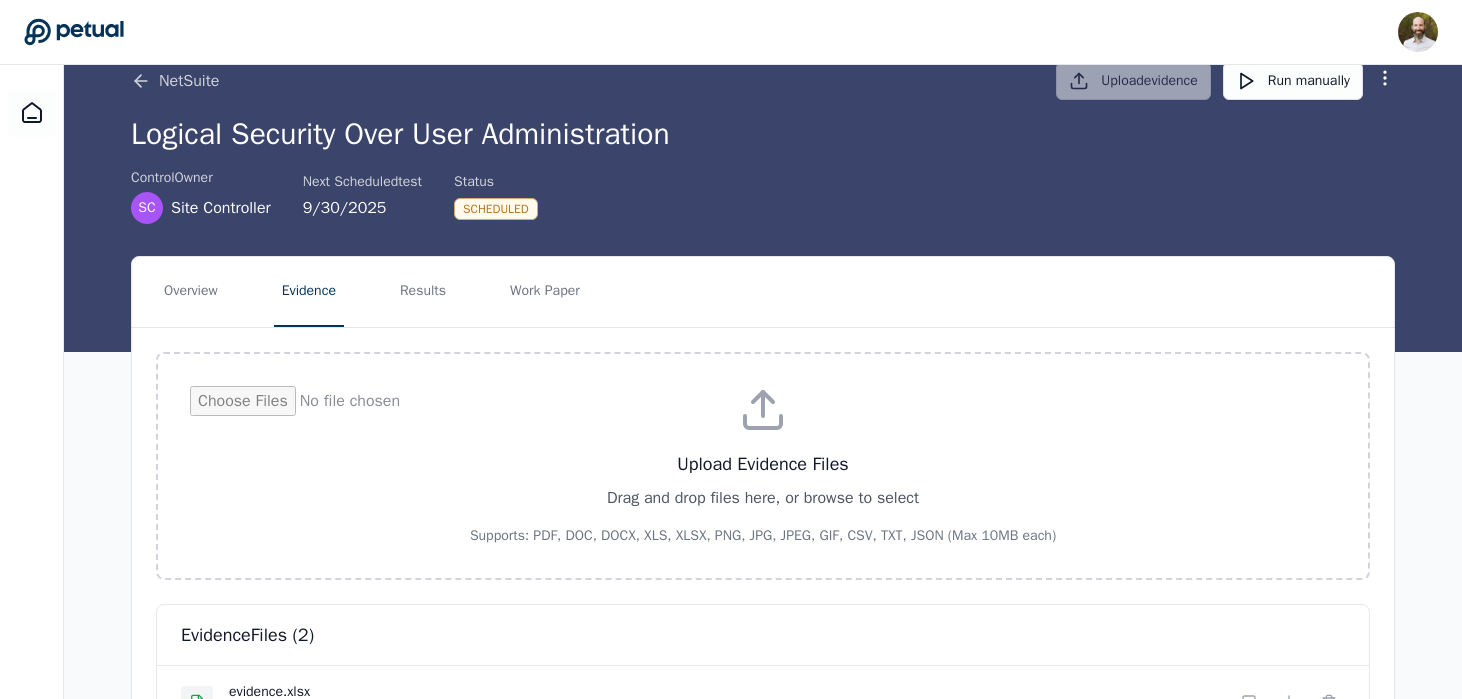scroll, scrollTop: 0, scrollLeft: 0, axis: both 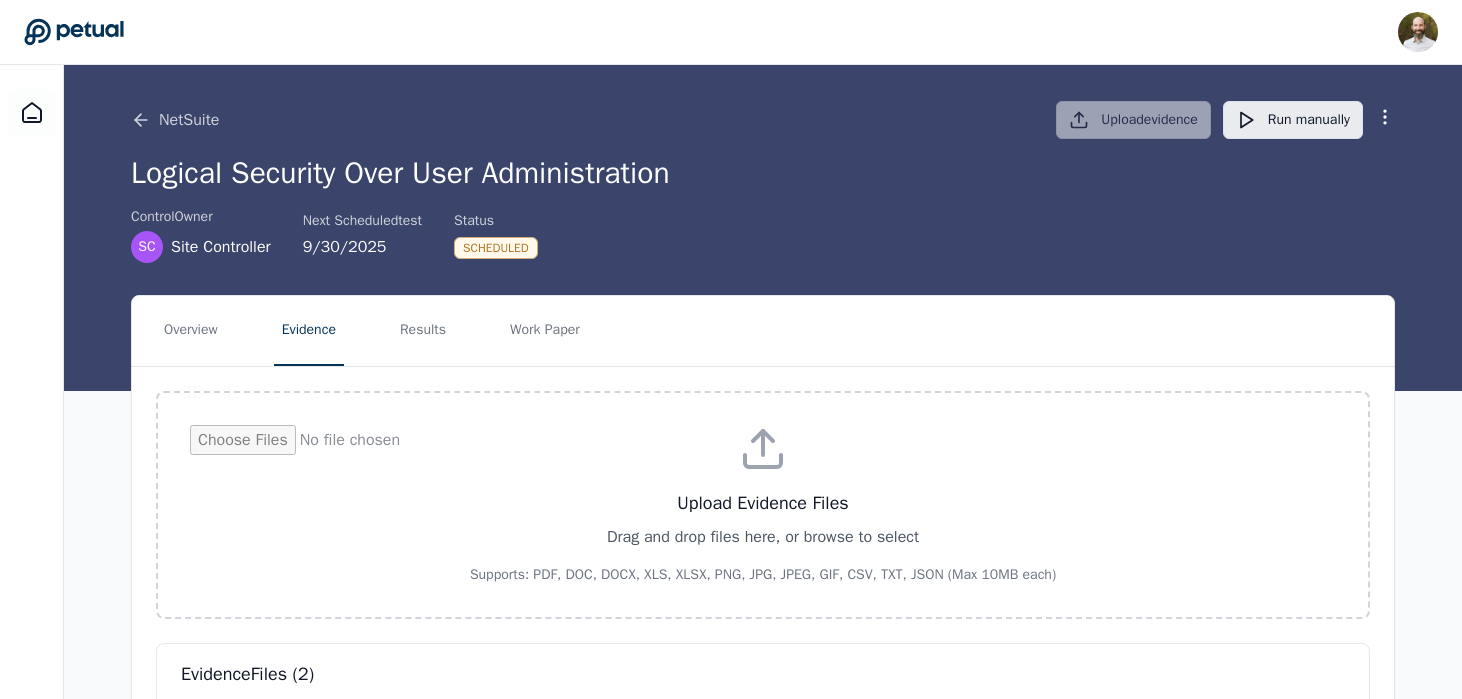 click on "Run manually" at bounding box center [1293, 120] 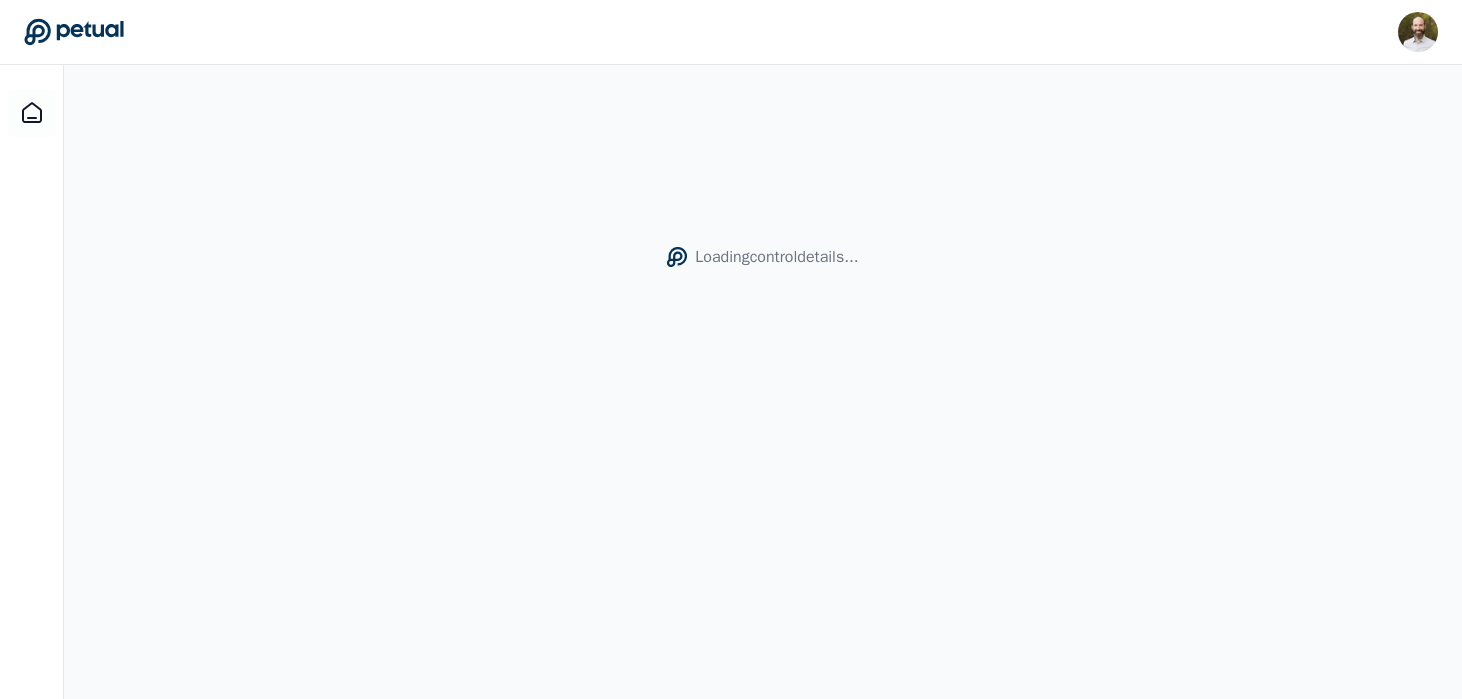 scroll, scrollTop: 0, scrollLeft: 0, axis: both 